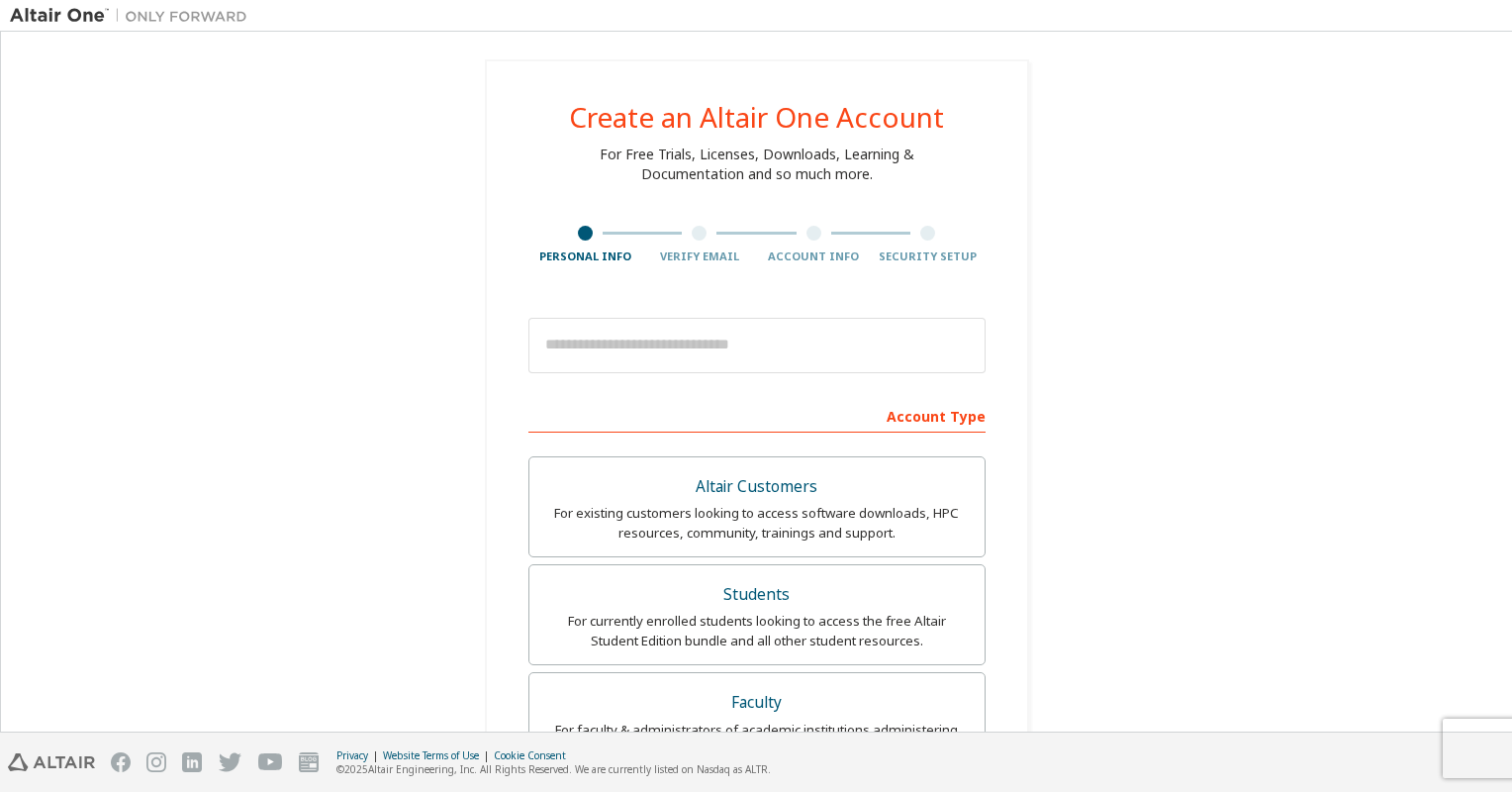 scroll, scrollTop: 0, scrollLeft: 0, axis: both 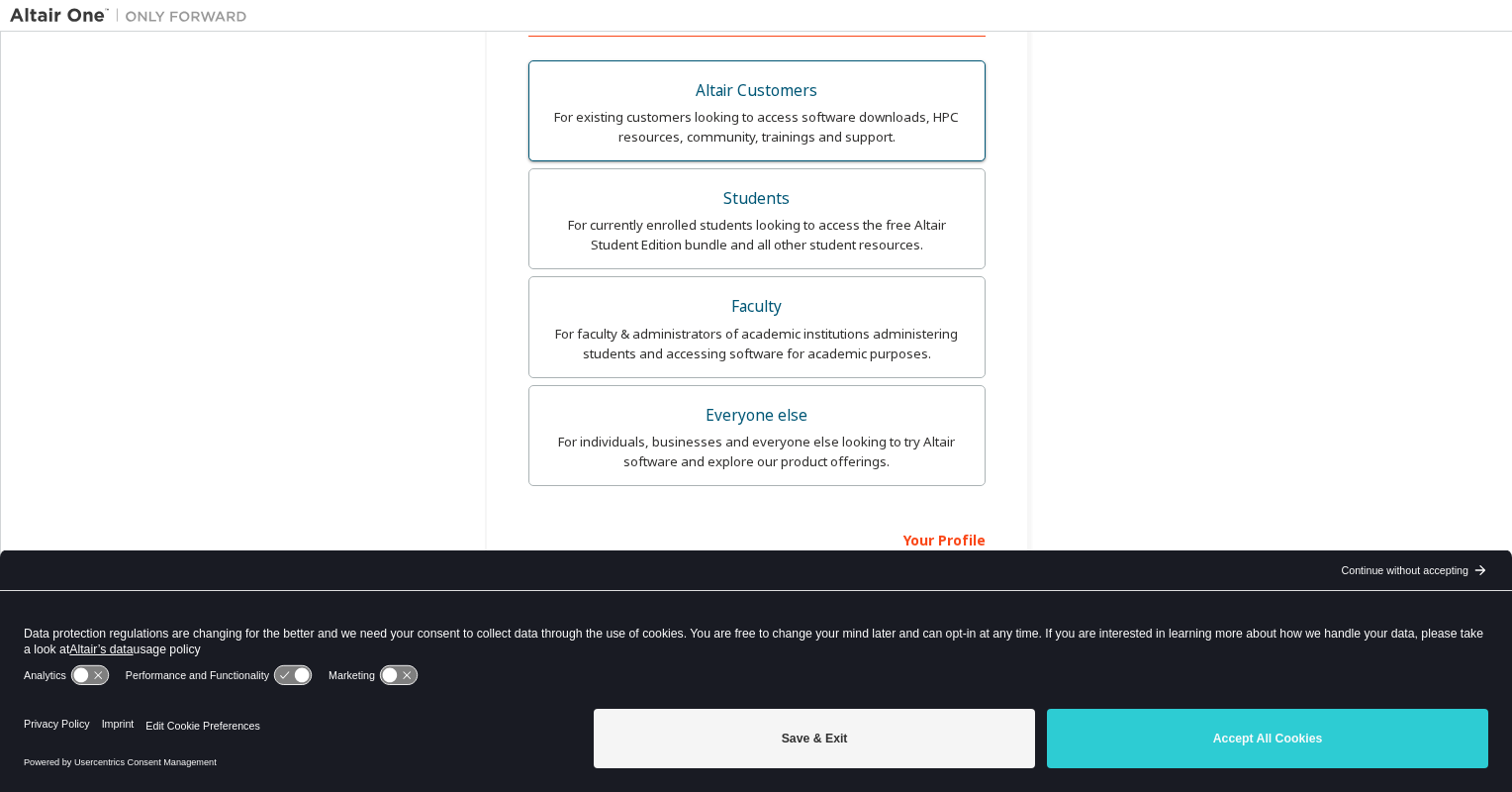 click on "For existing customers looking to access software downloads, HPC resources, community, trainings and support." at bounding box center (757, 127) 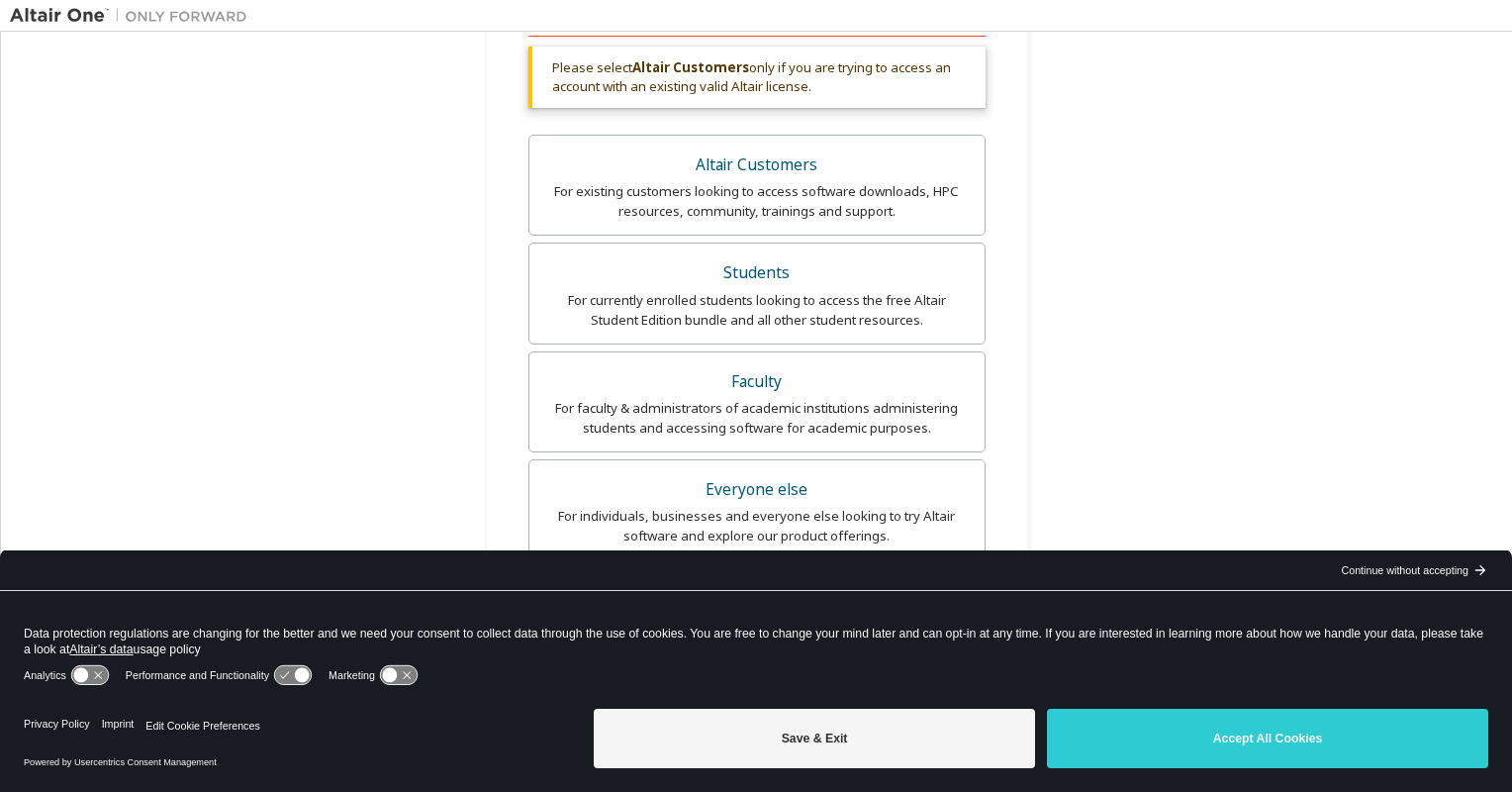 scroll, scrollTop: 592, scrollLeft: 0, axis: vertical 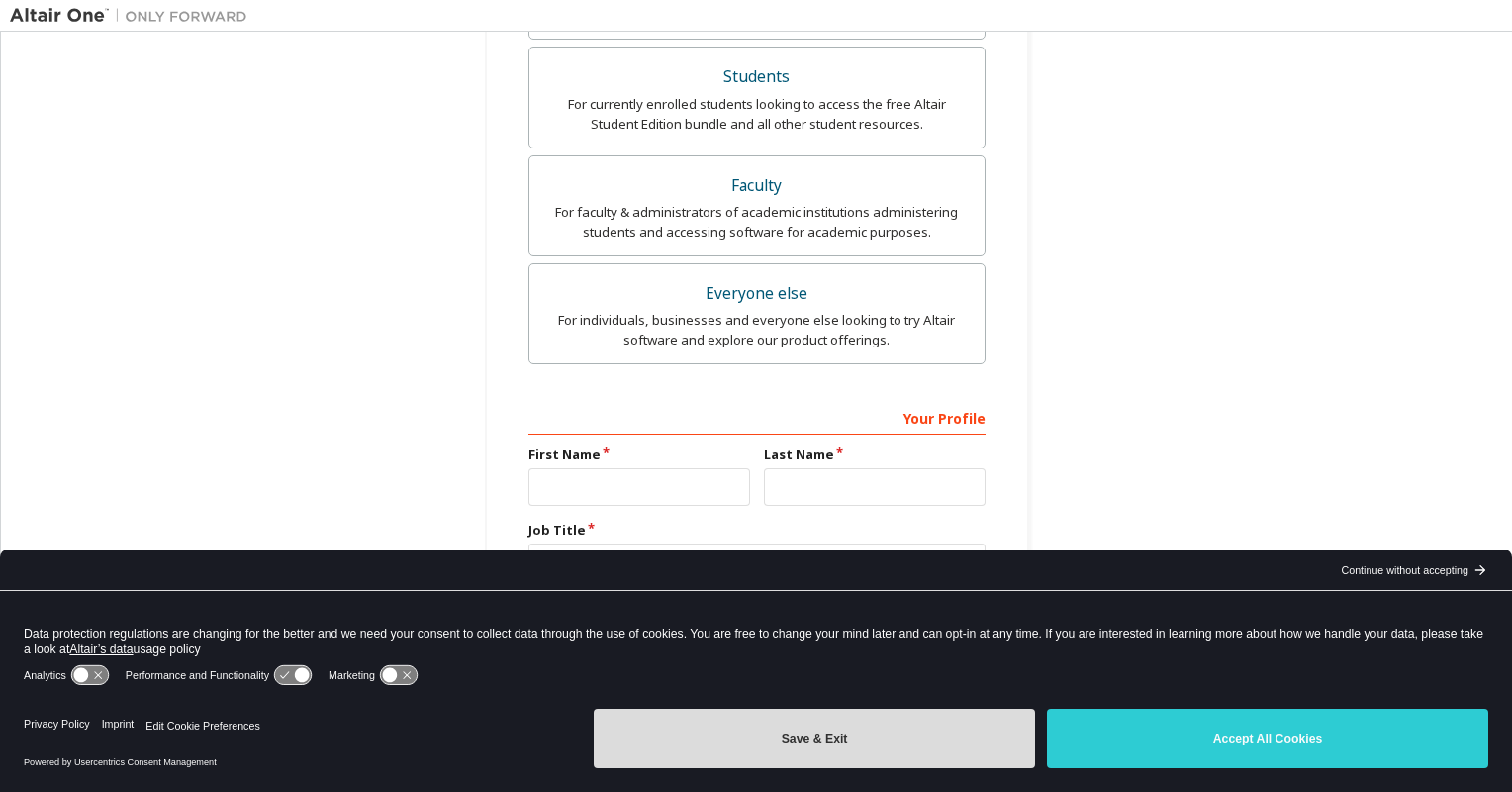 click on "Save & Exit" at bounding box center (814, 739) 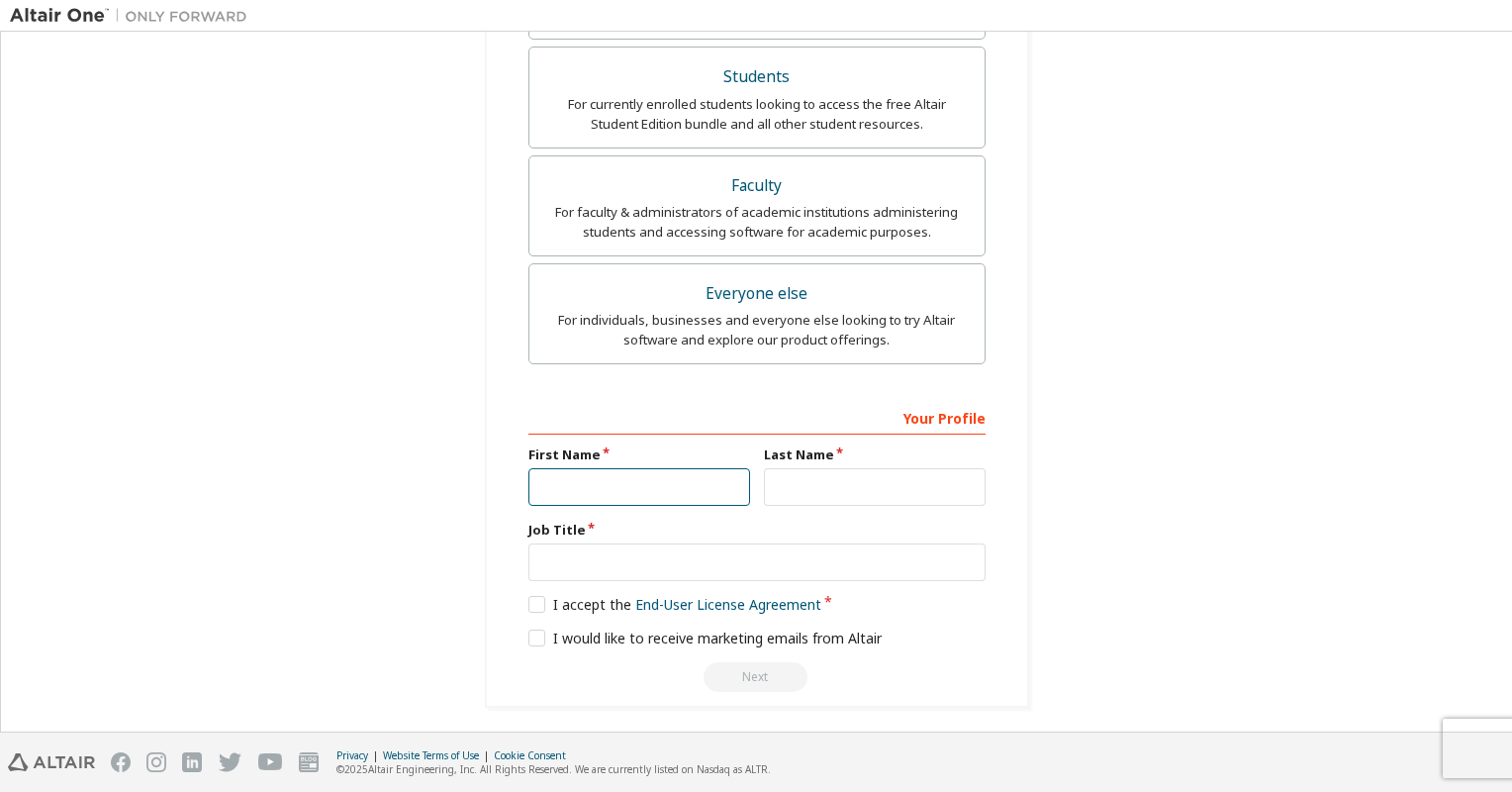 click at bounding box center (639, 487) 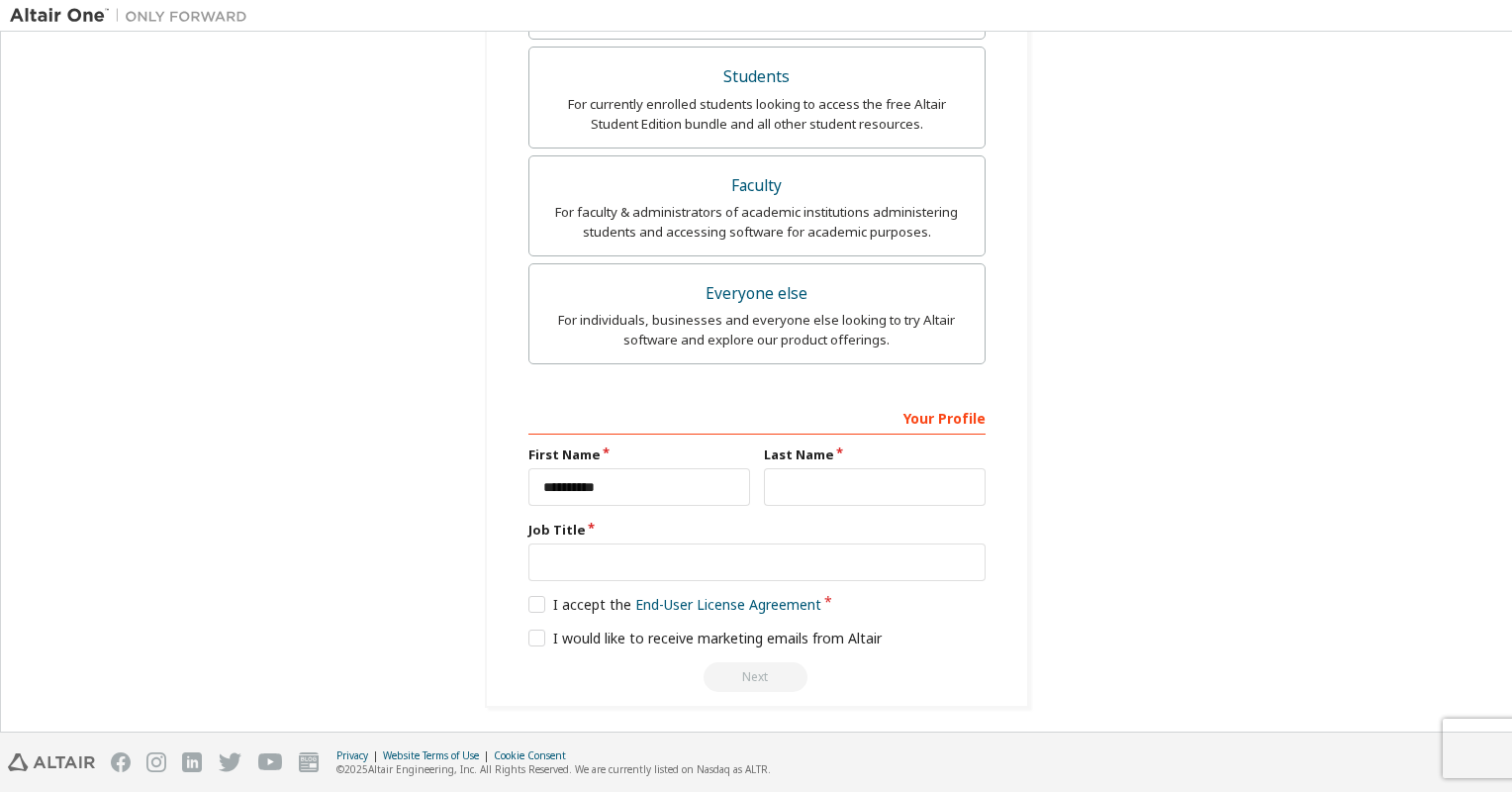 type on "**********" 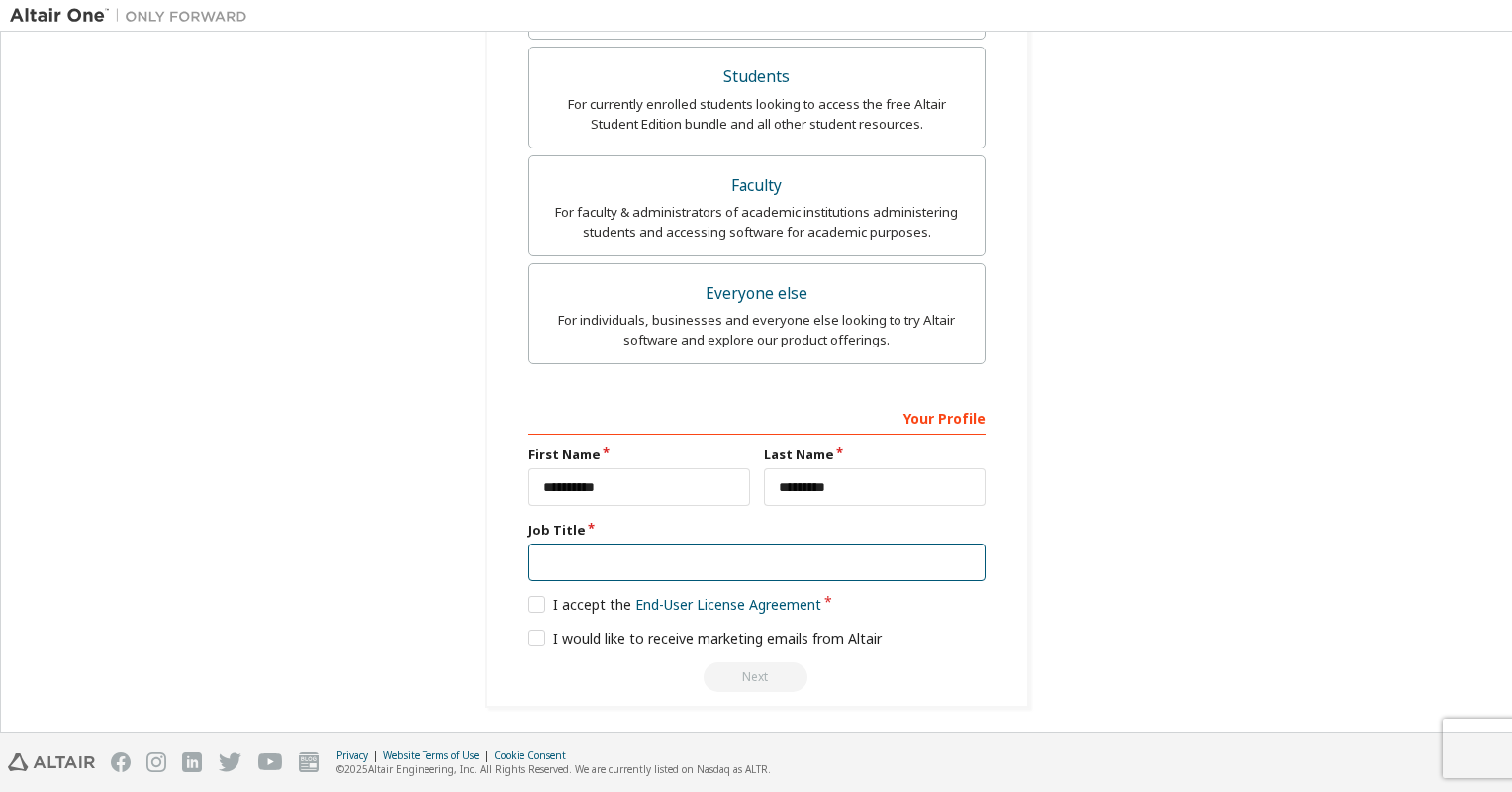 click at bounding box center (757, 562) 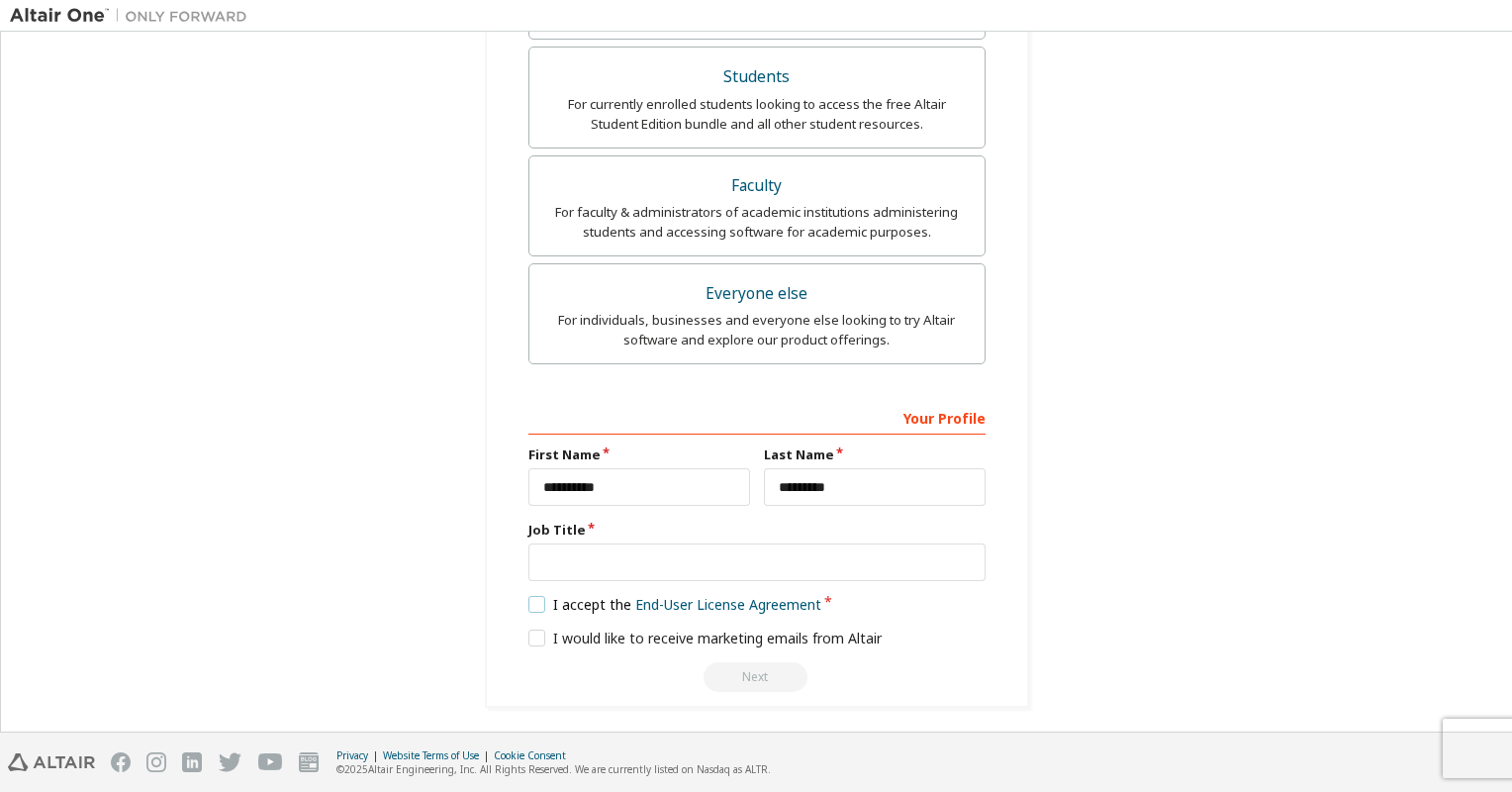click on "**********" at bounding box center (757, 545) 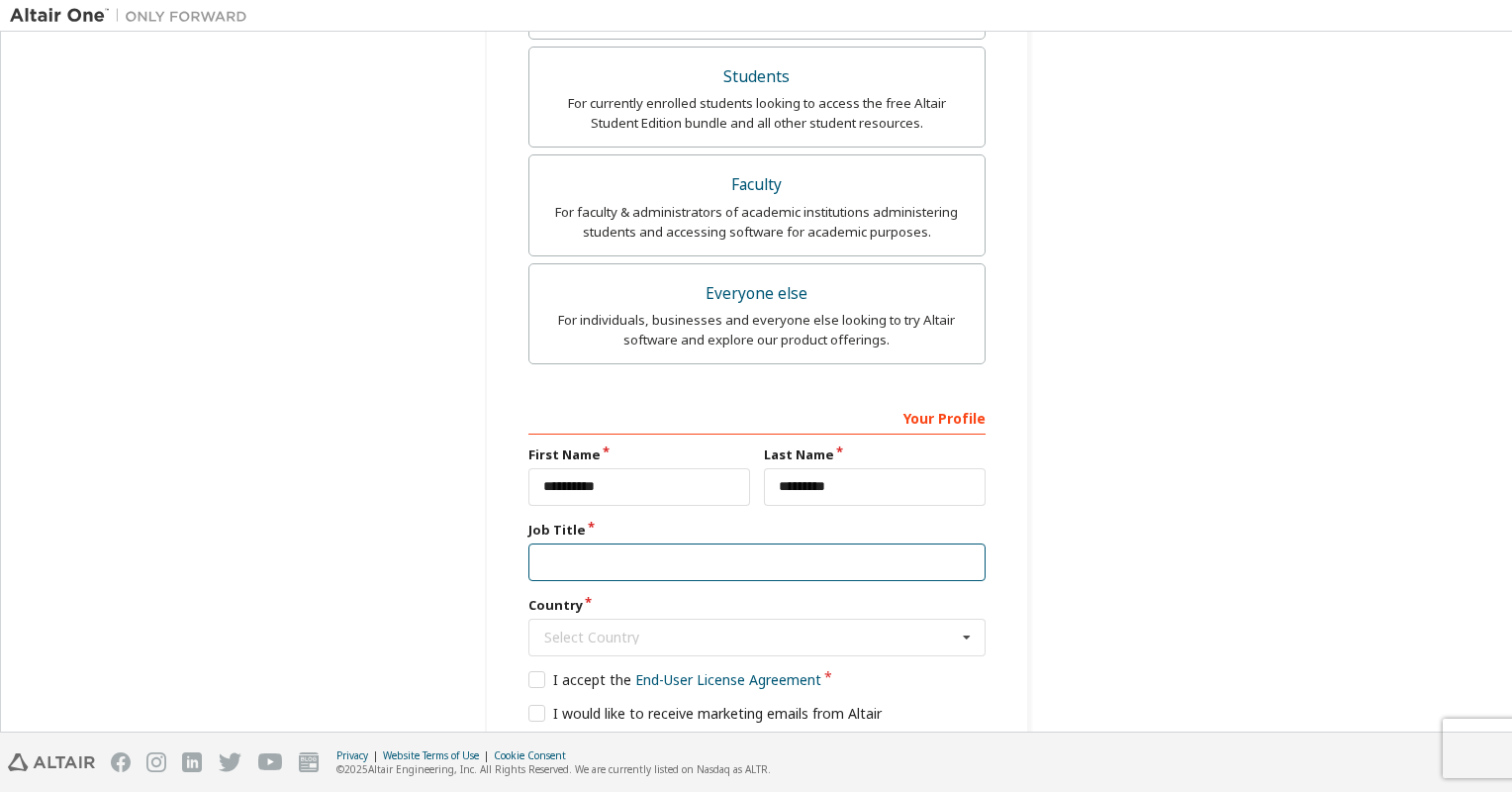 click at bounding box center (757, 562) 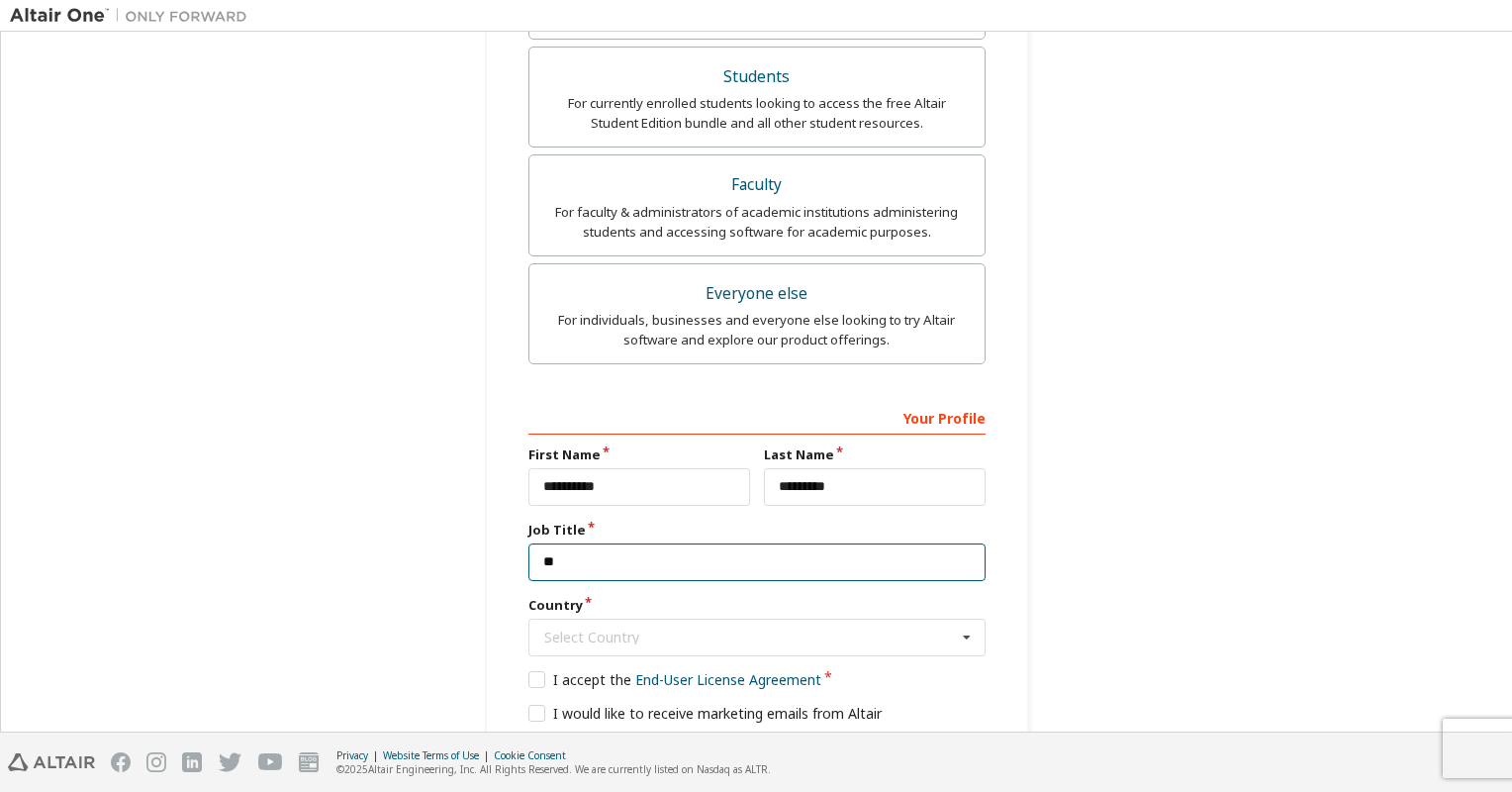 type on "*" 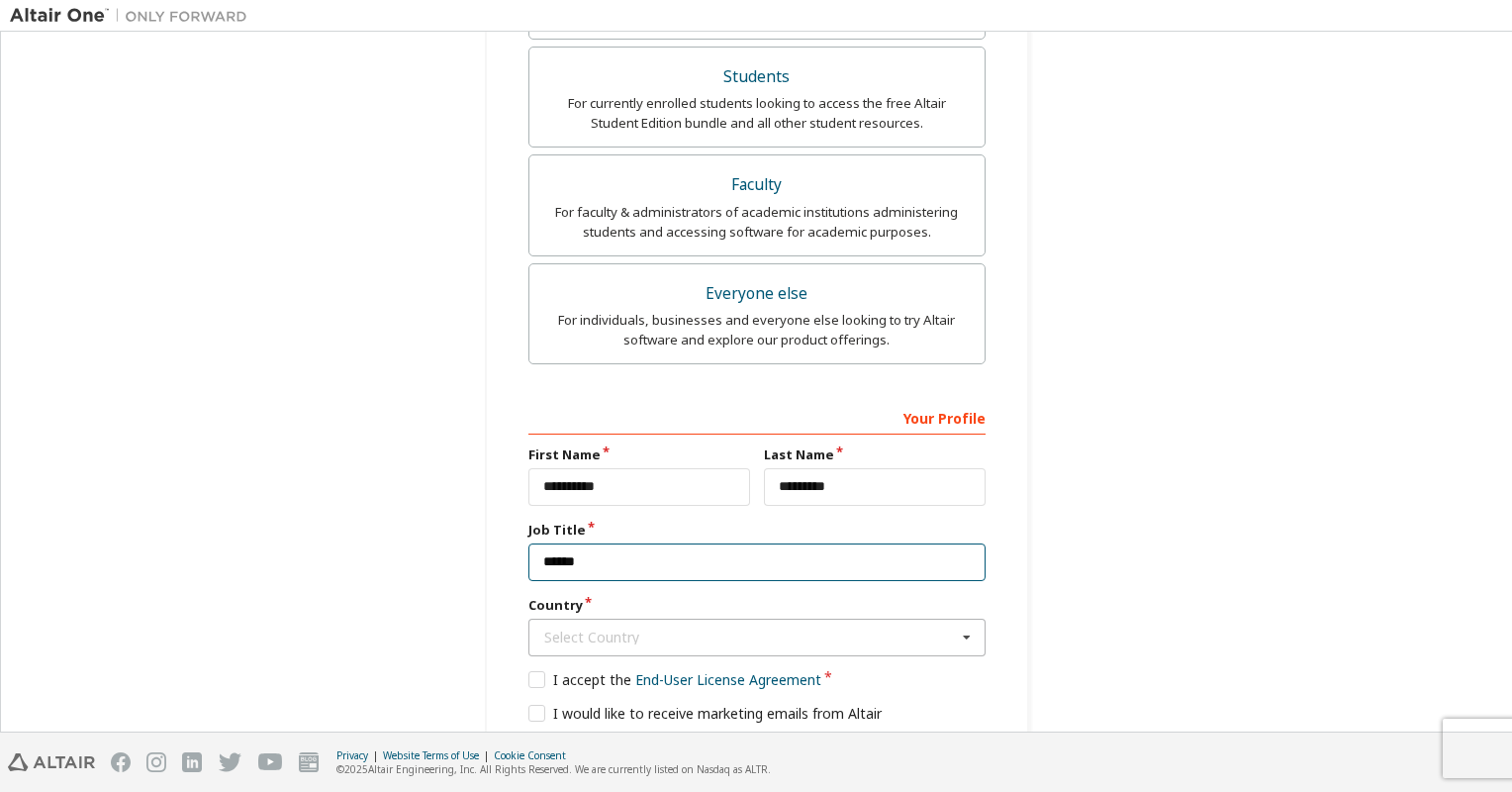 type on "******" 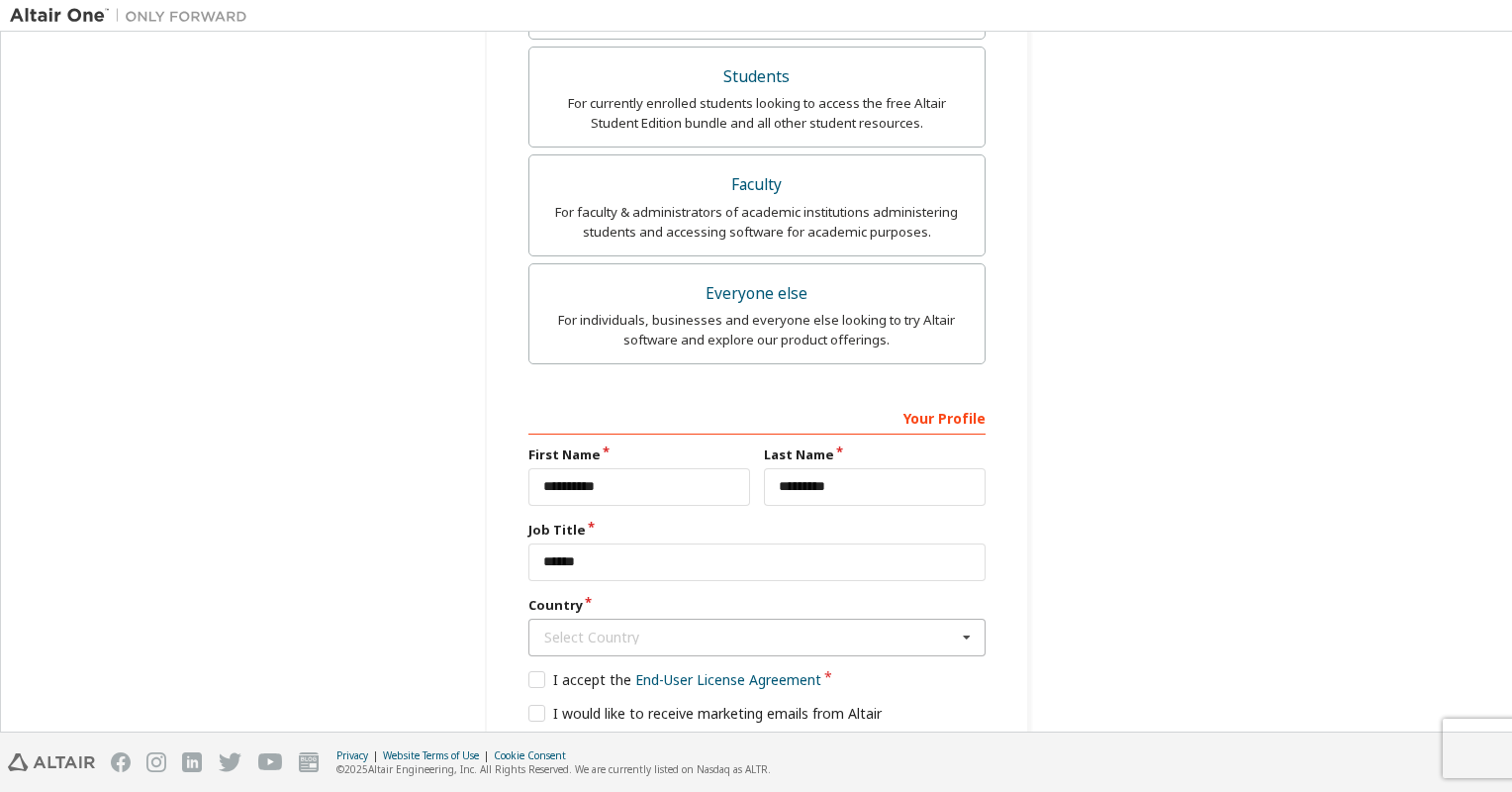 click on "Select Country" at bounding box center [750, 638] 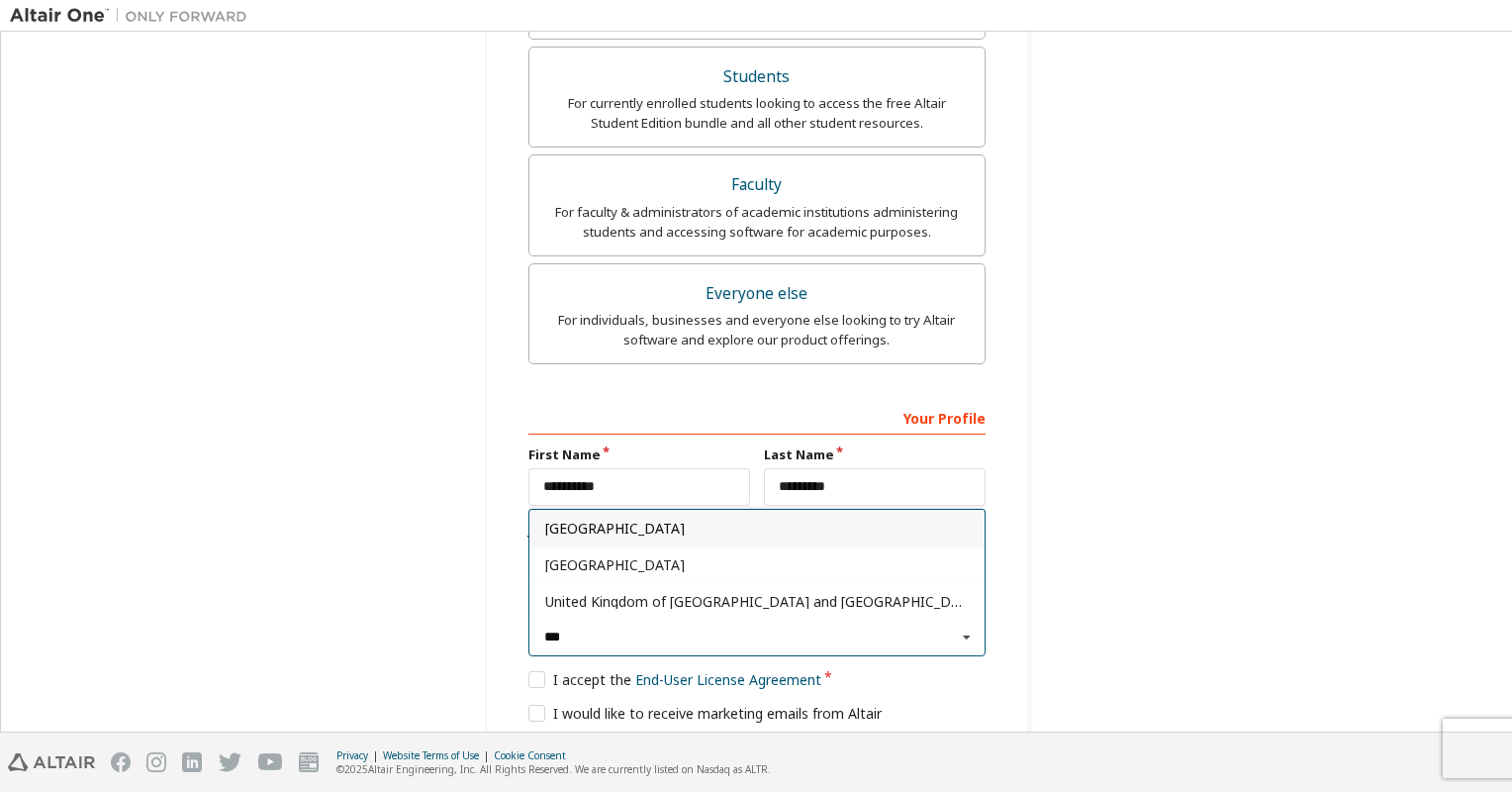 type on "***" 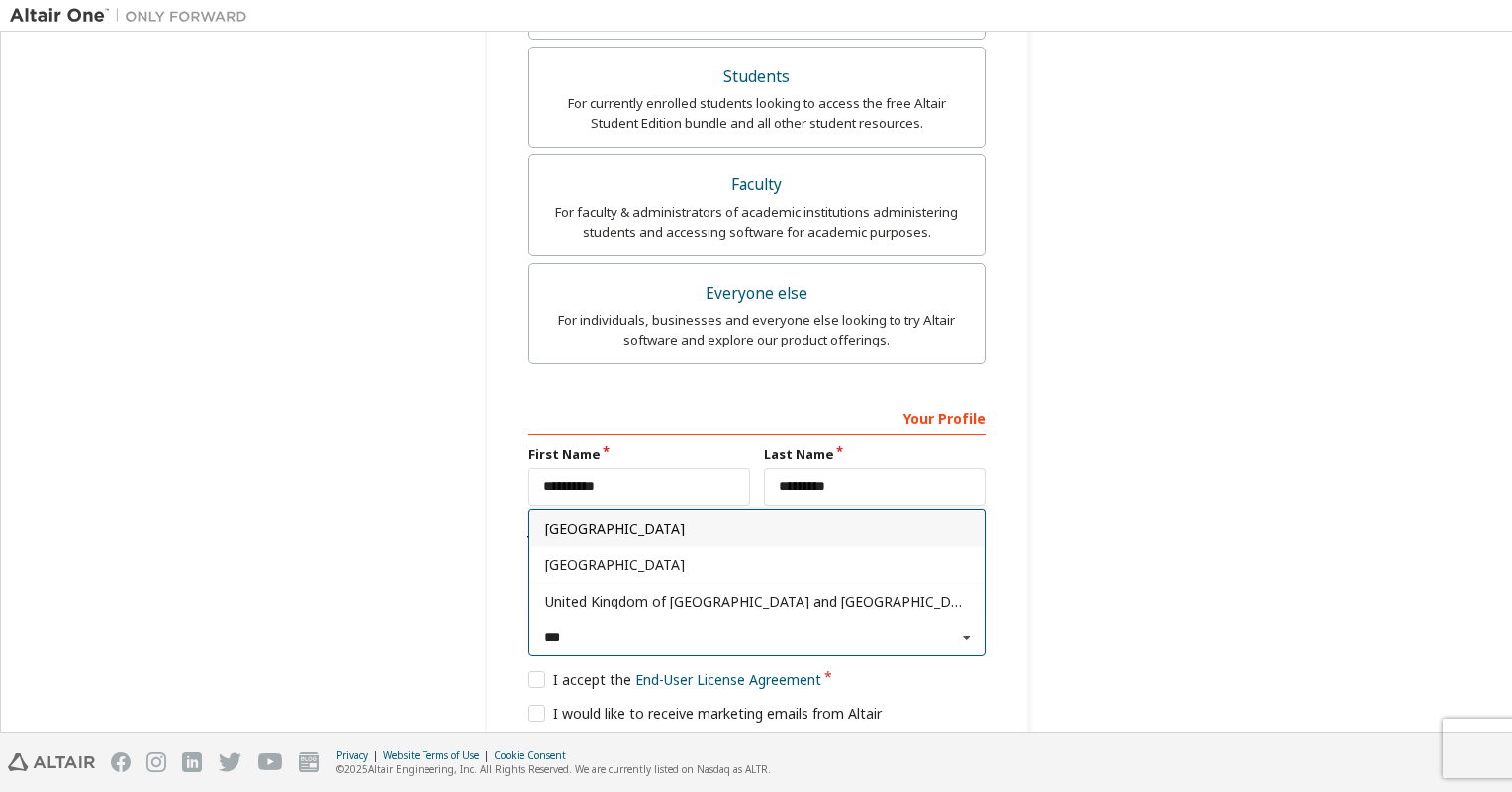 click on "[GEOGRAPHIC_DATA]" at bounding box center [757, 529] 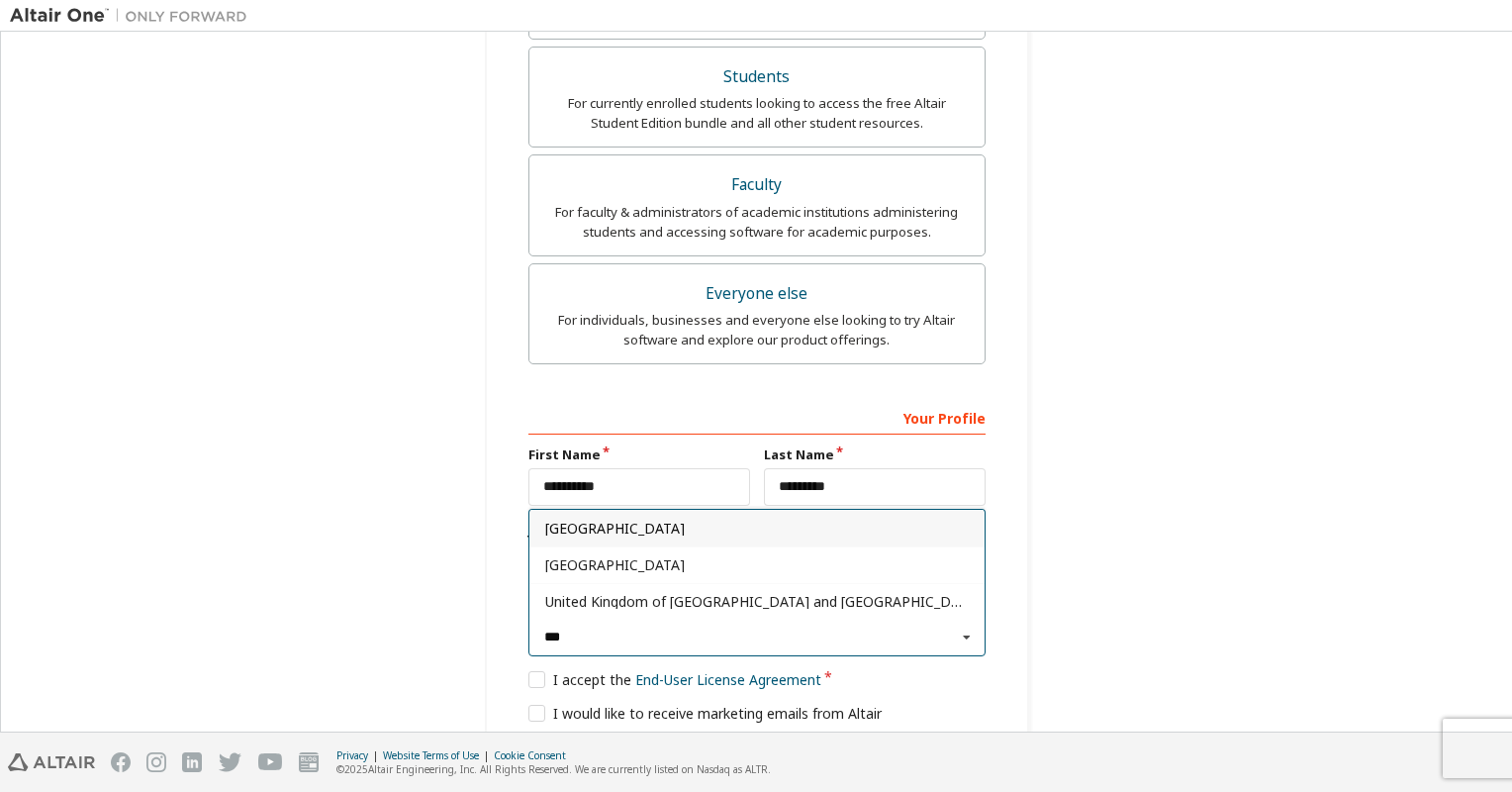 type on "***" 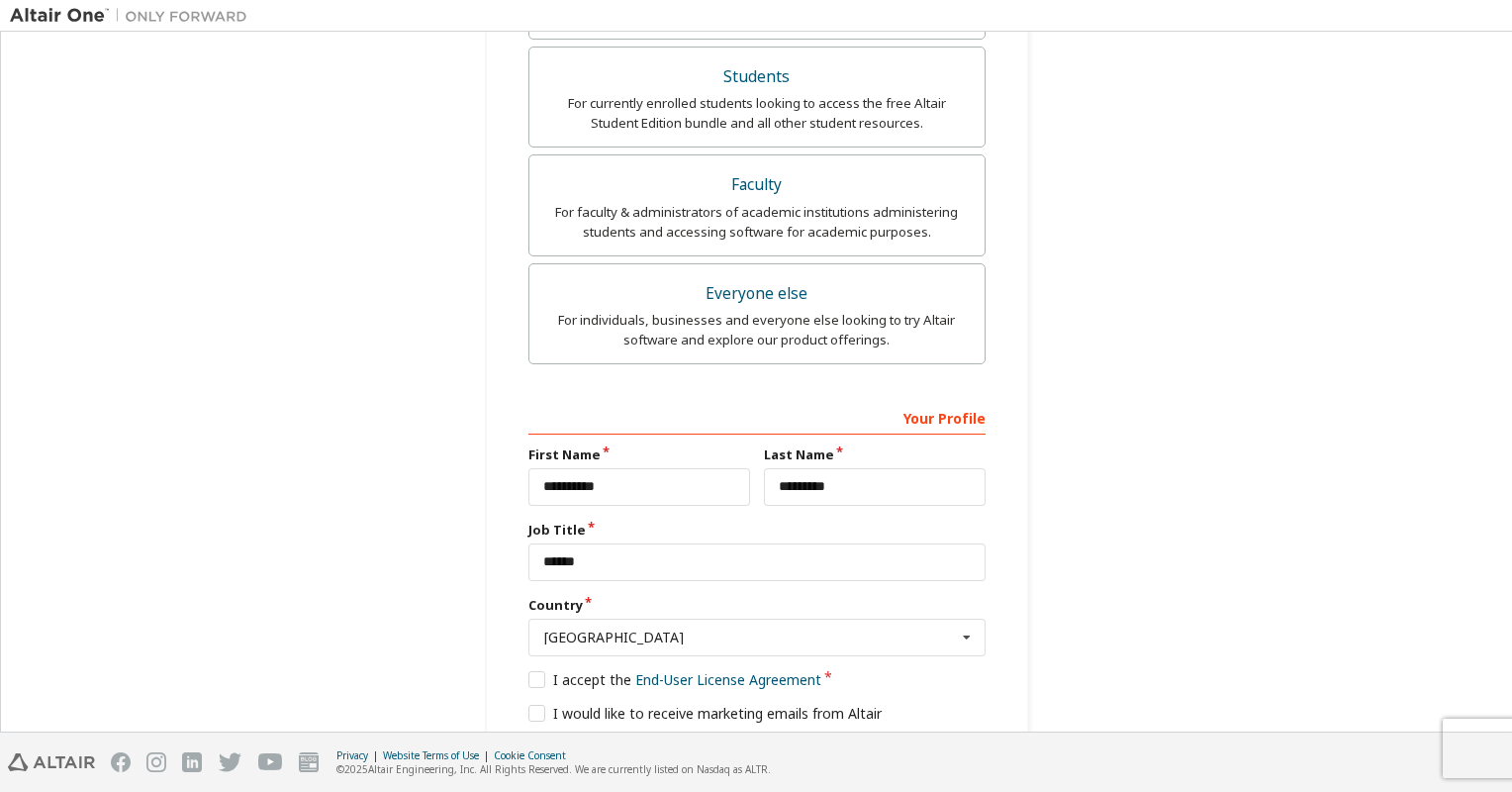 scroll, scrollTop: 592, scrollLeft: 0, axis: vertical 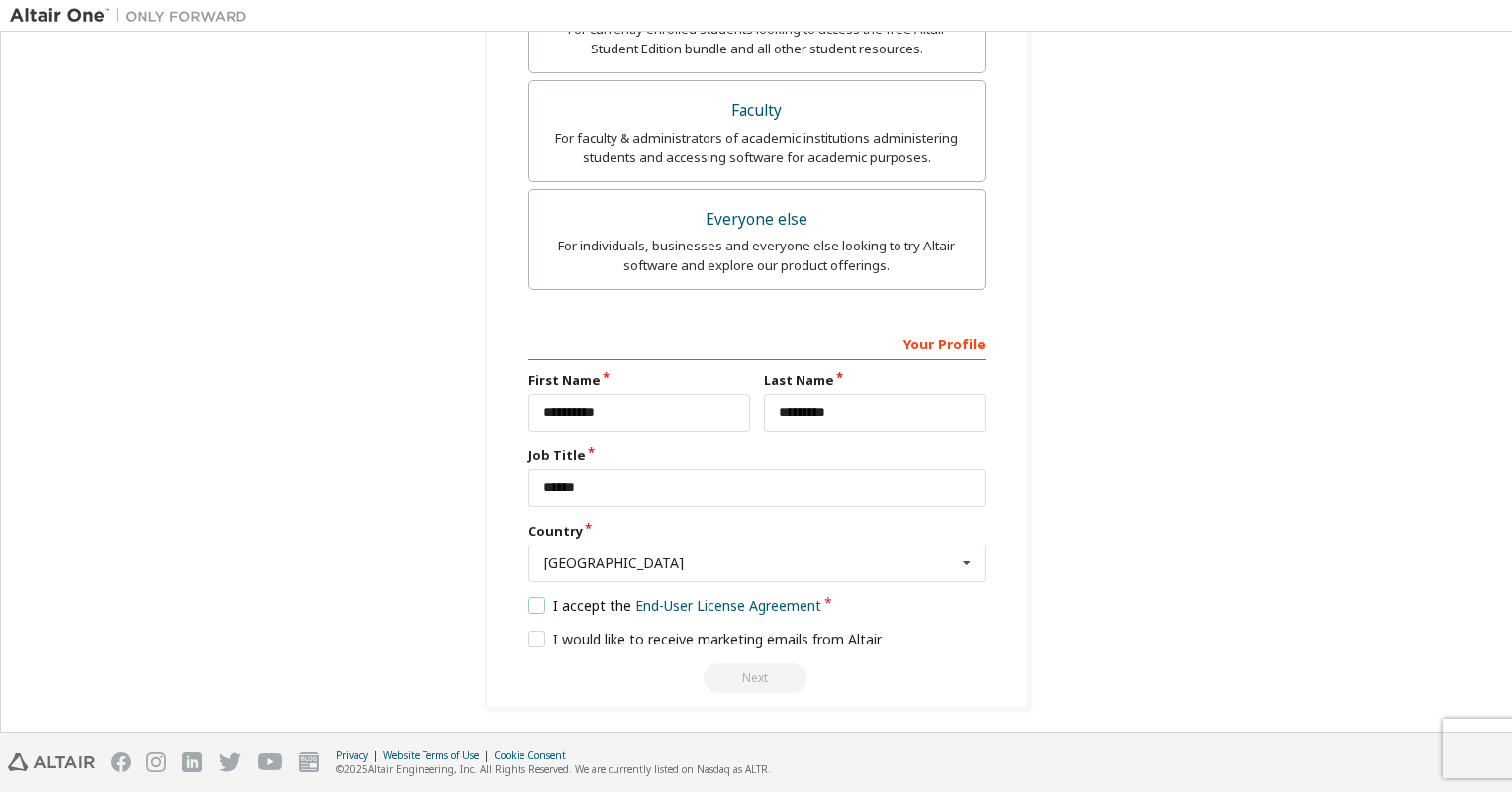 click on "I accept the    End-User License Agreement" at bounding box center (675, 605) 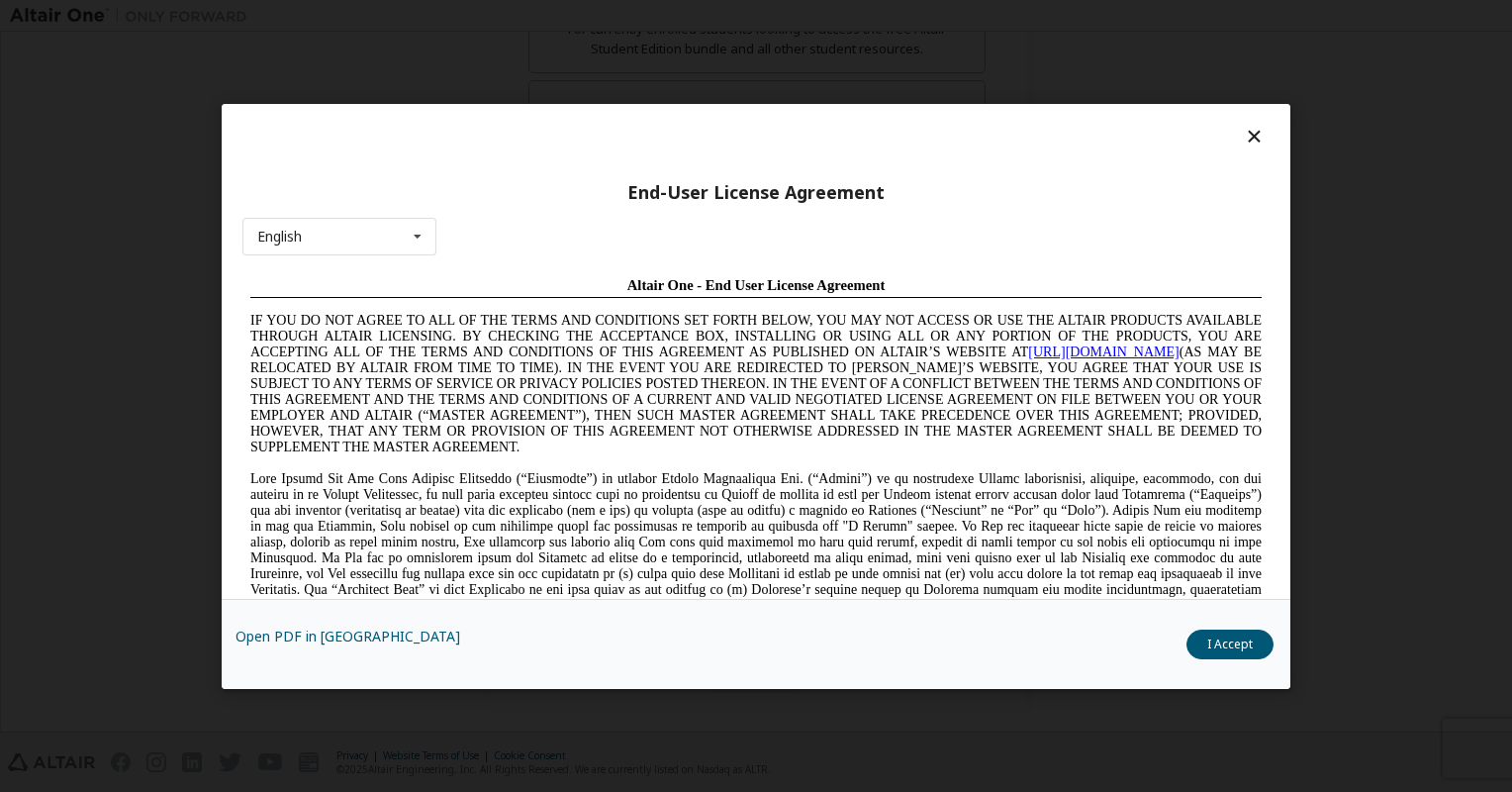 scroll, scrollTop: 0, scrollLeft: 0, axis: both 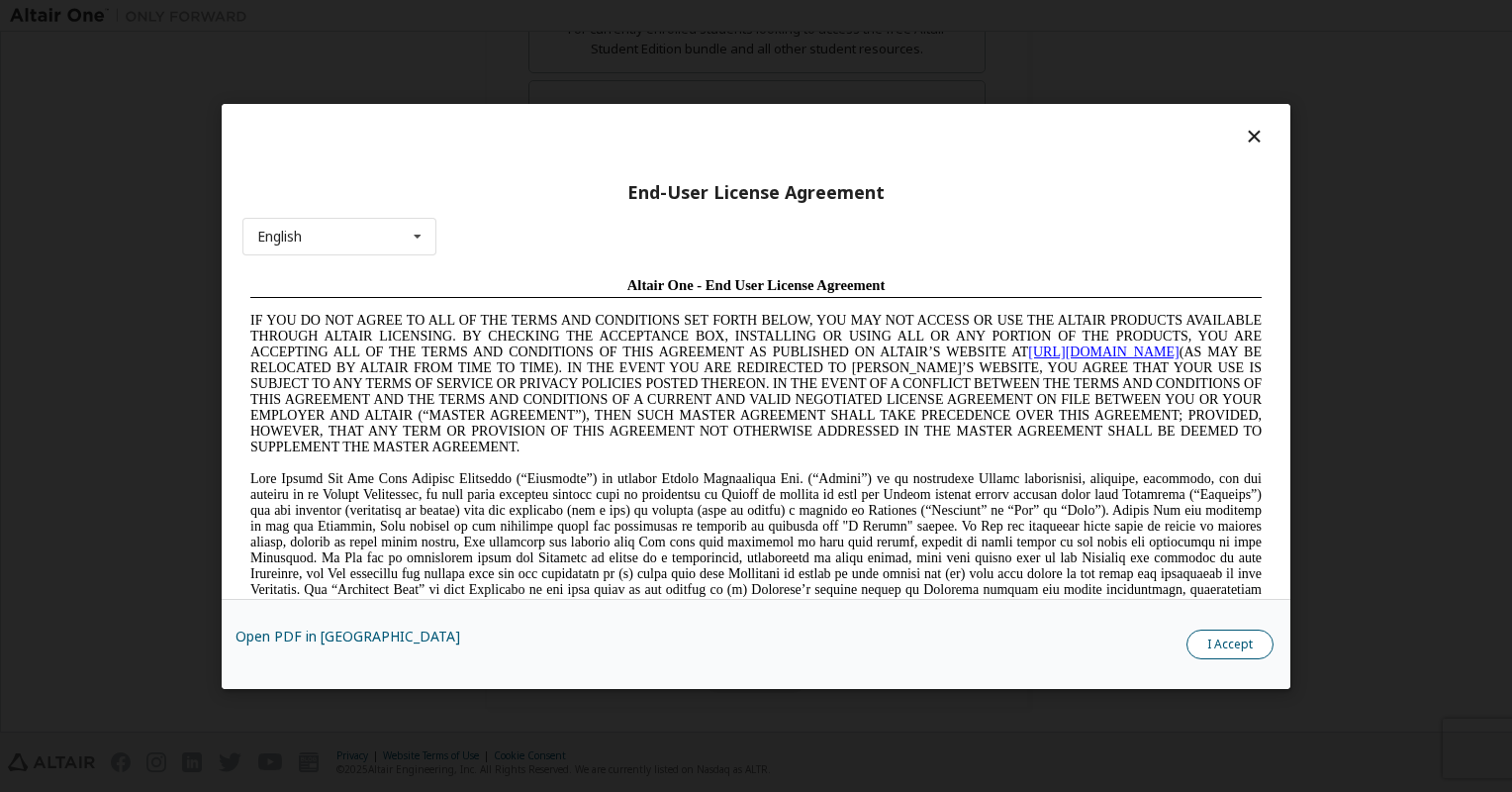 click on "I Accept" at bounding box center [1230, 644] 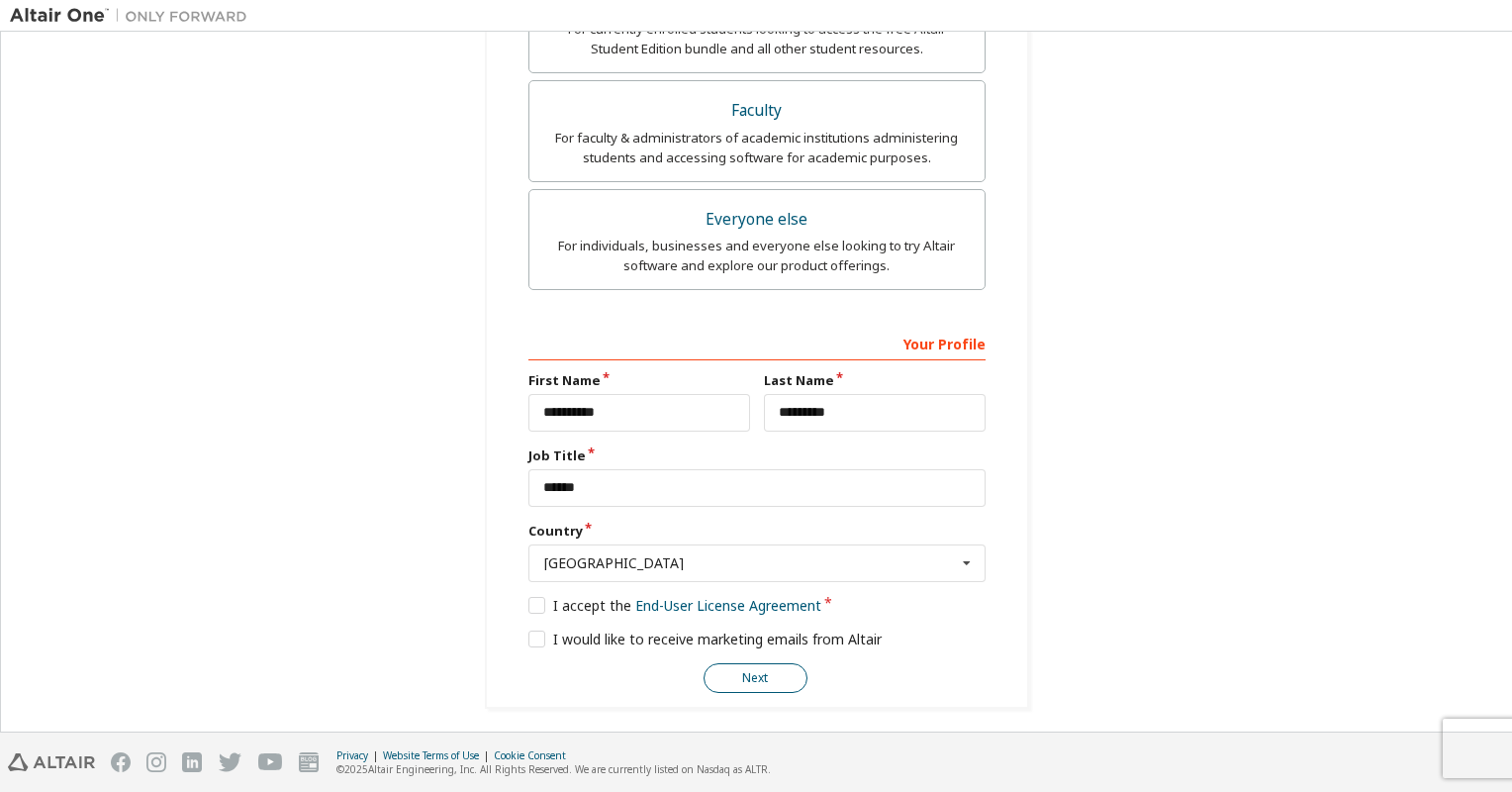 click on "Next" at bounding box center [755, 678] 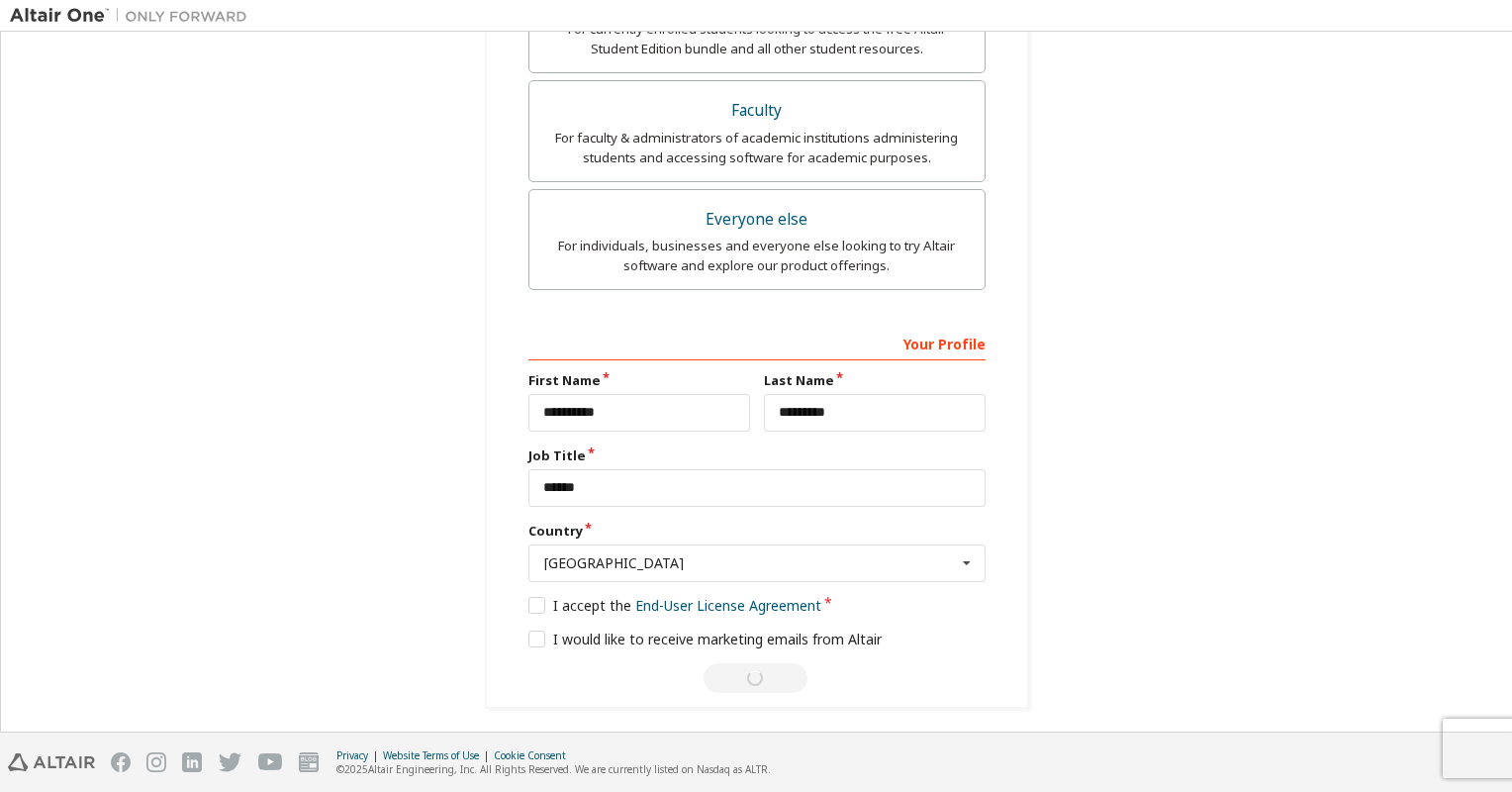 scroll, scrollTop: 0, scrollLeft: 0, axis: both 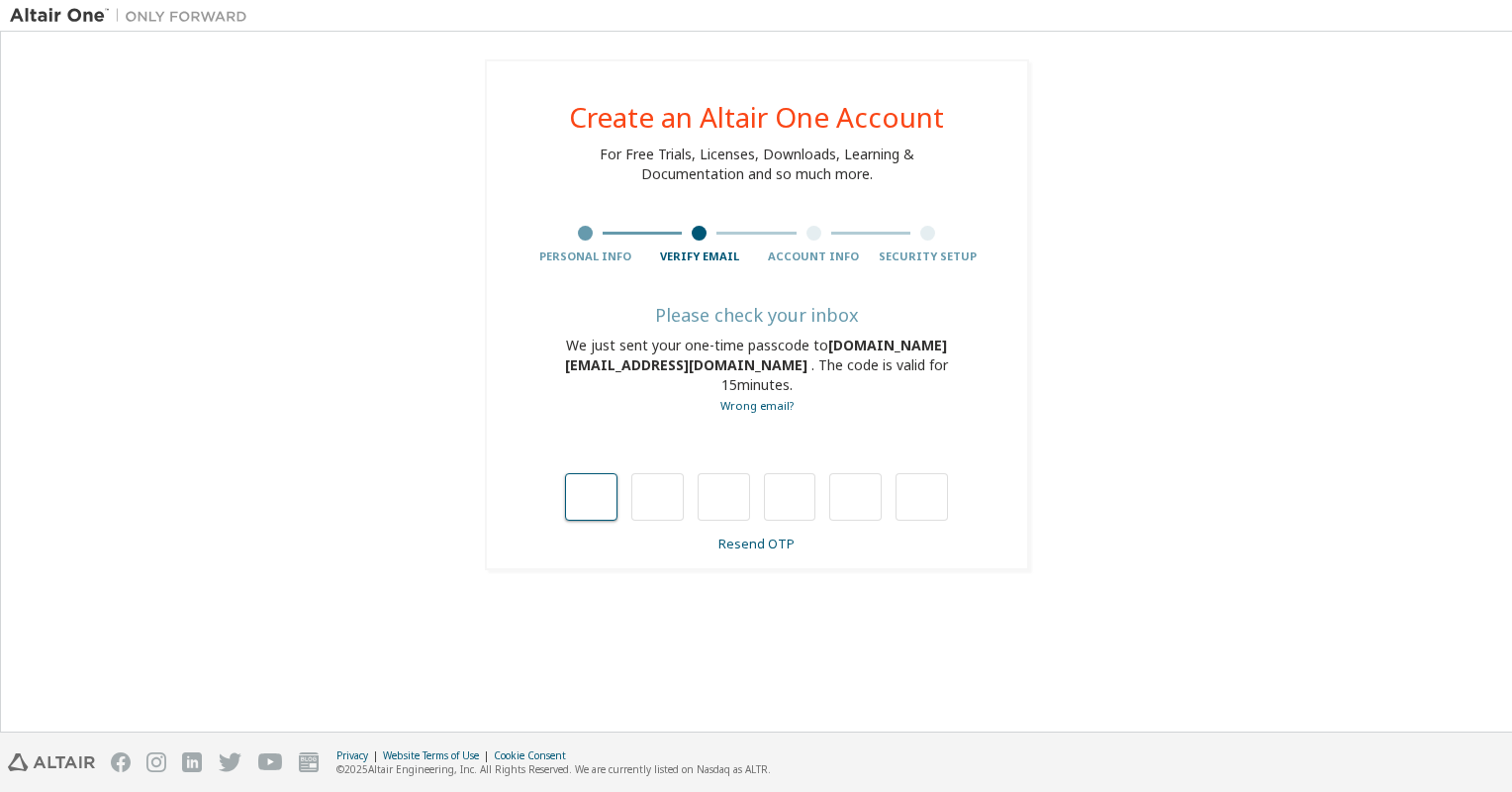 type on "*" 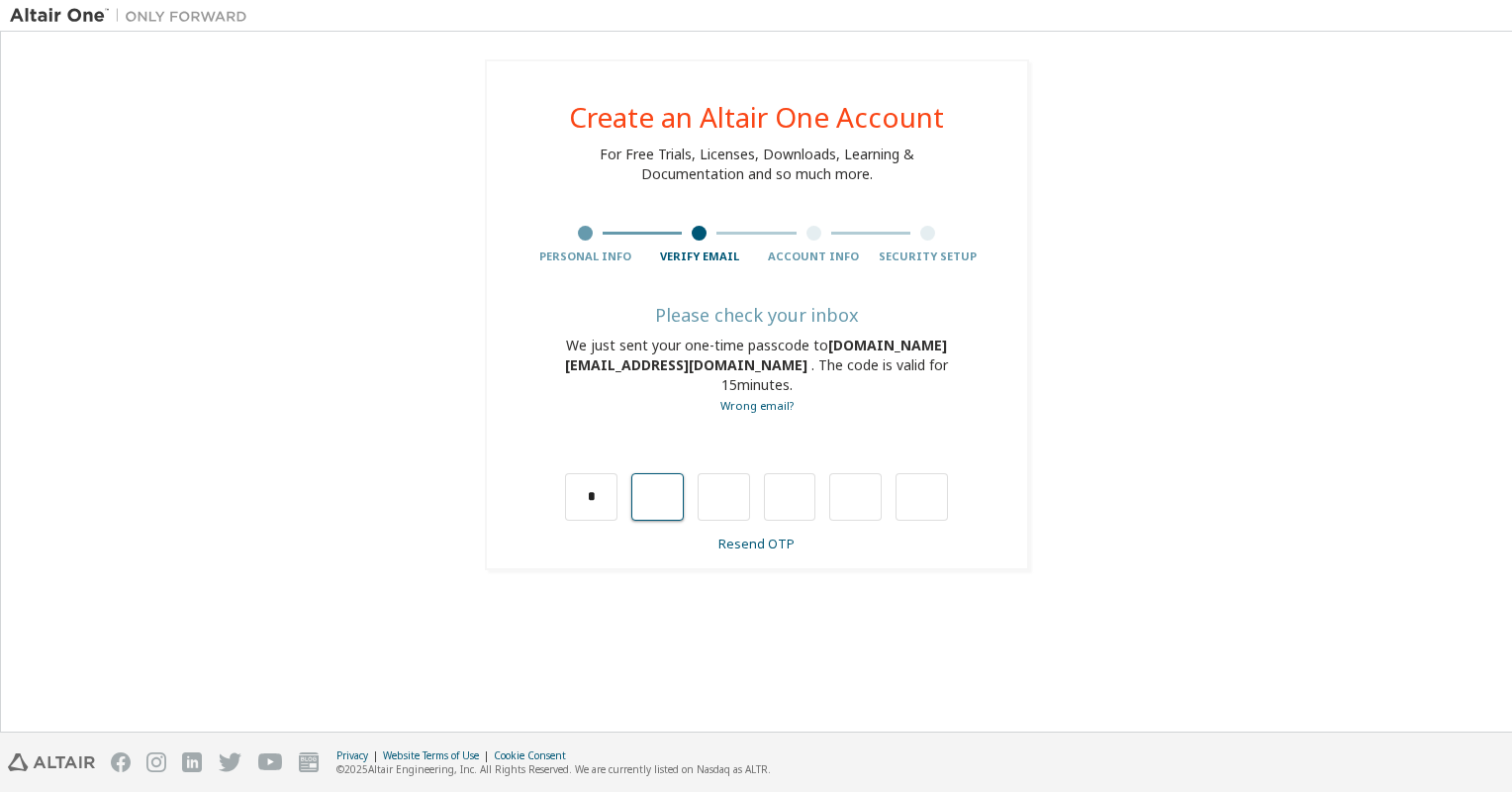 type on "*" 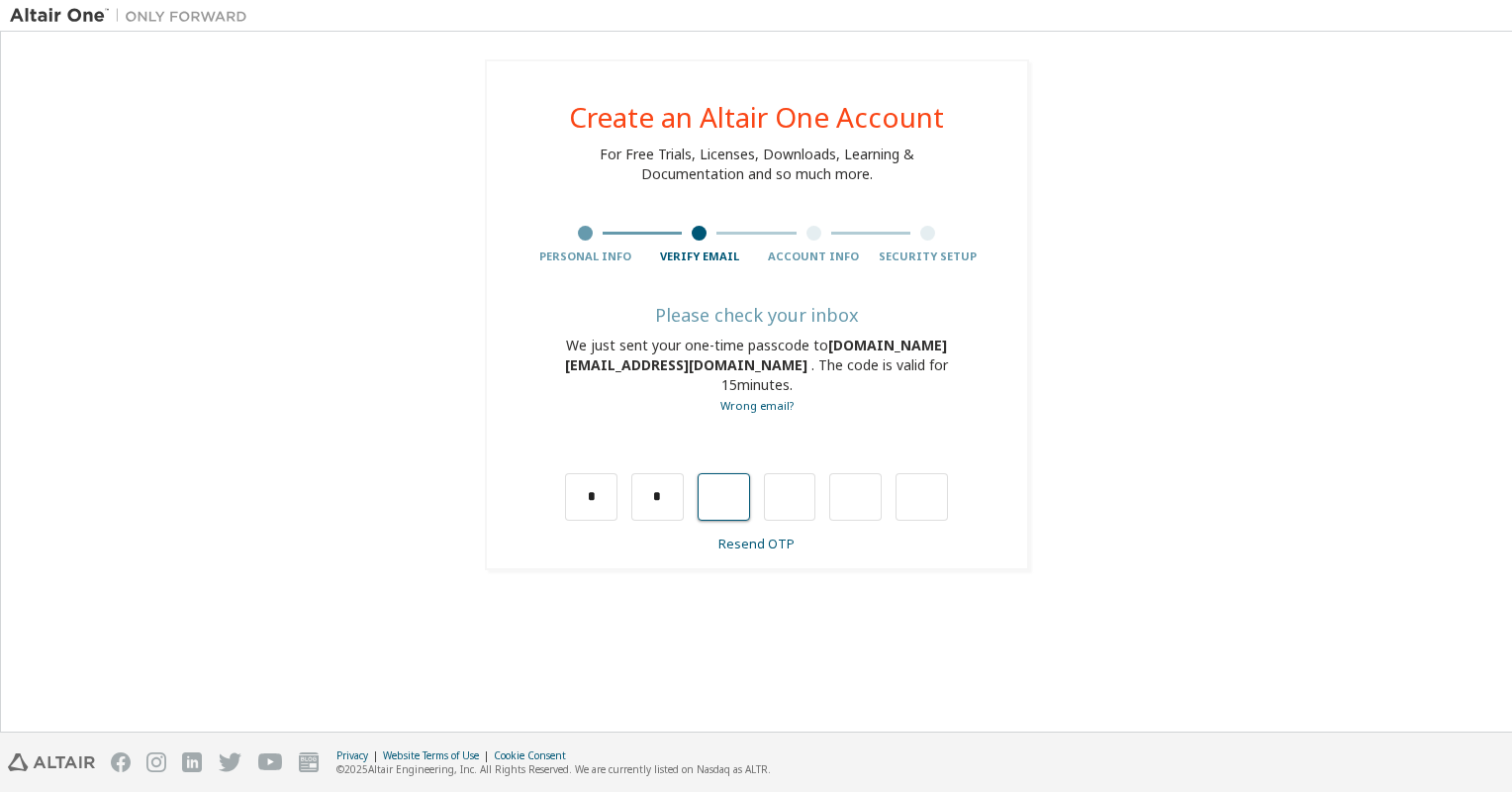 type on "*" 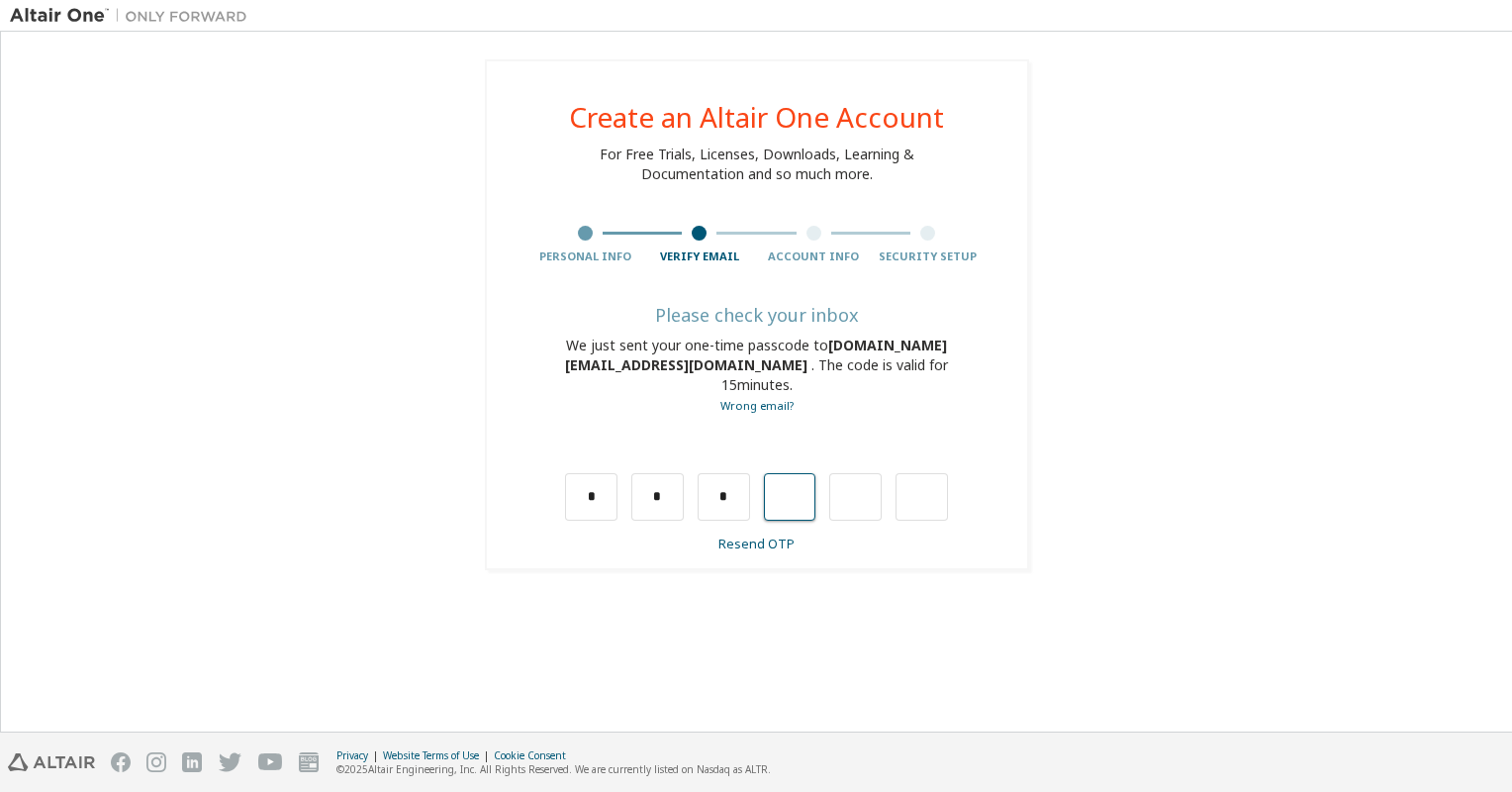 type on "*" 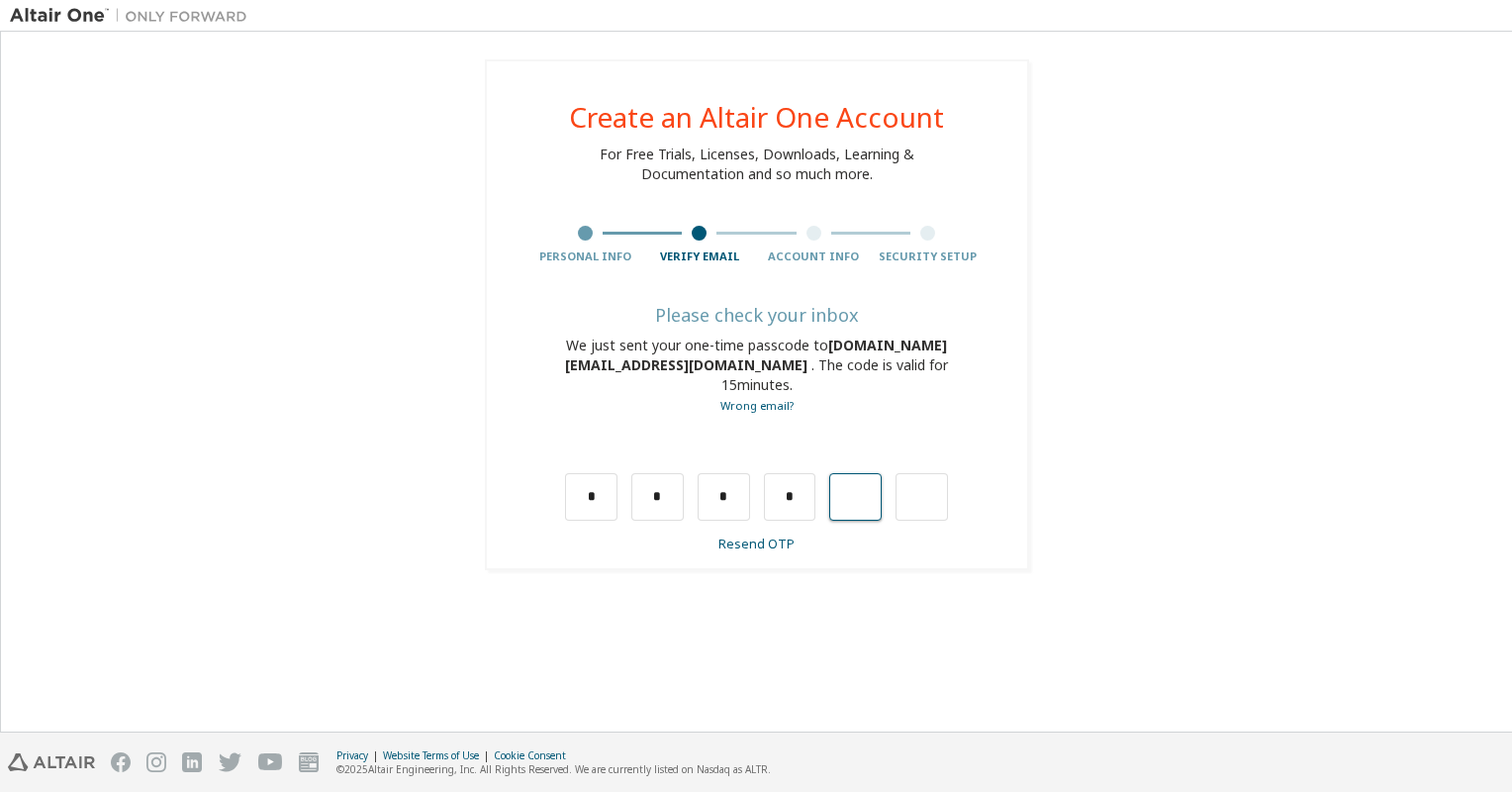 type on "*" 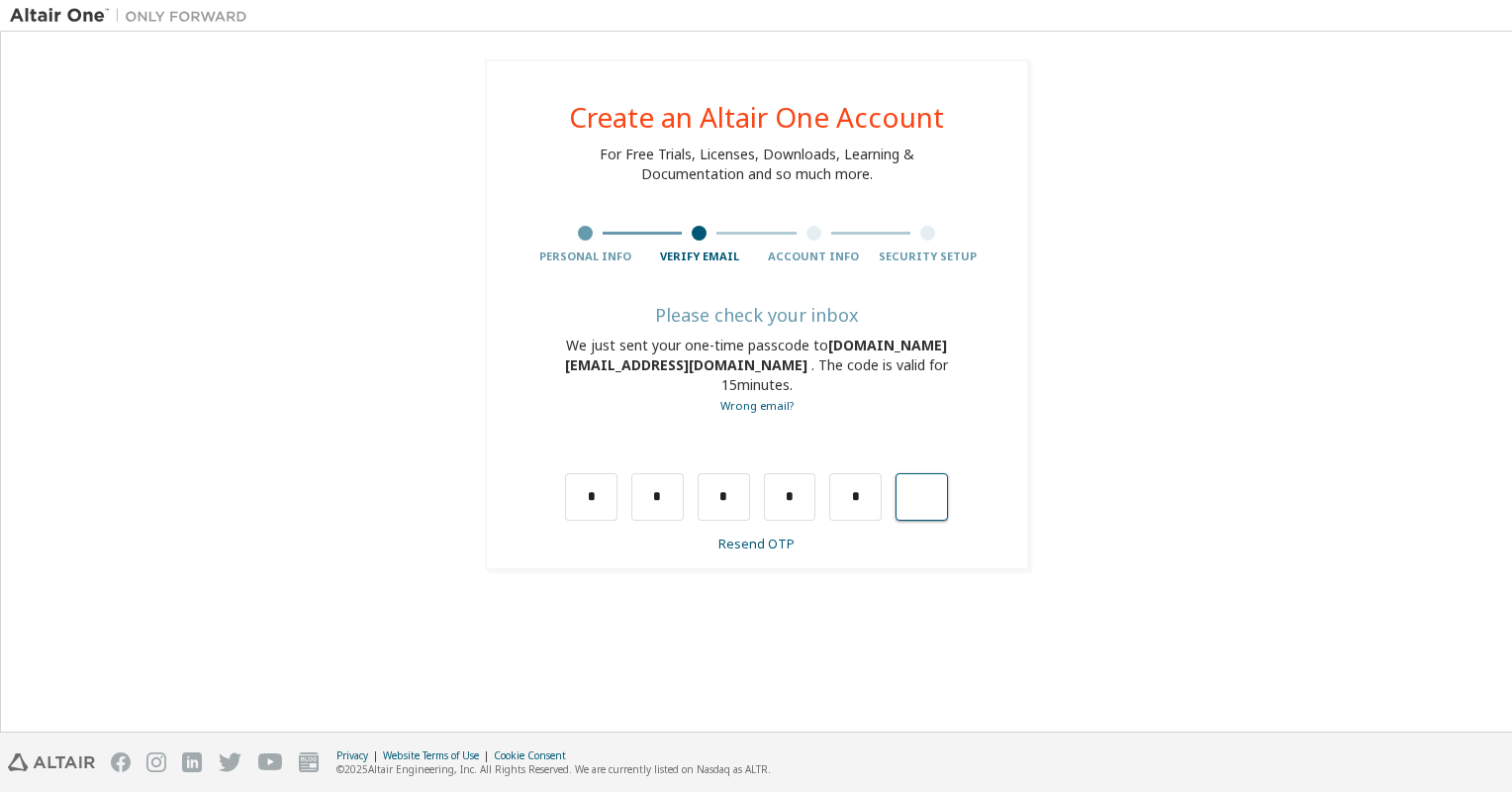 type on "*" 